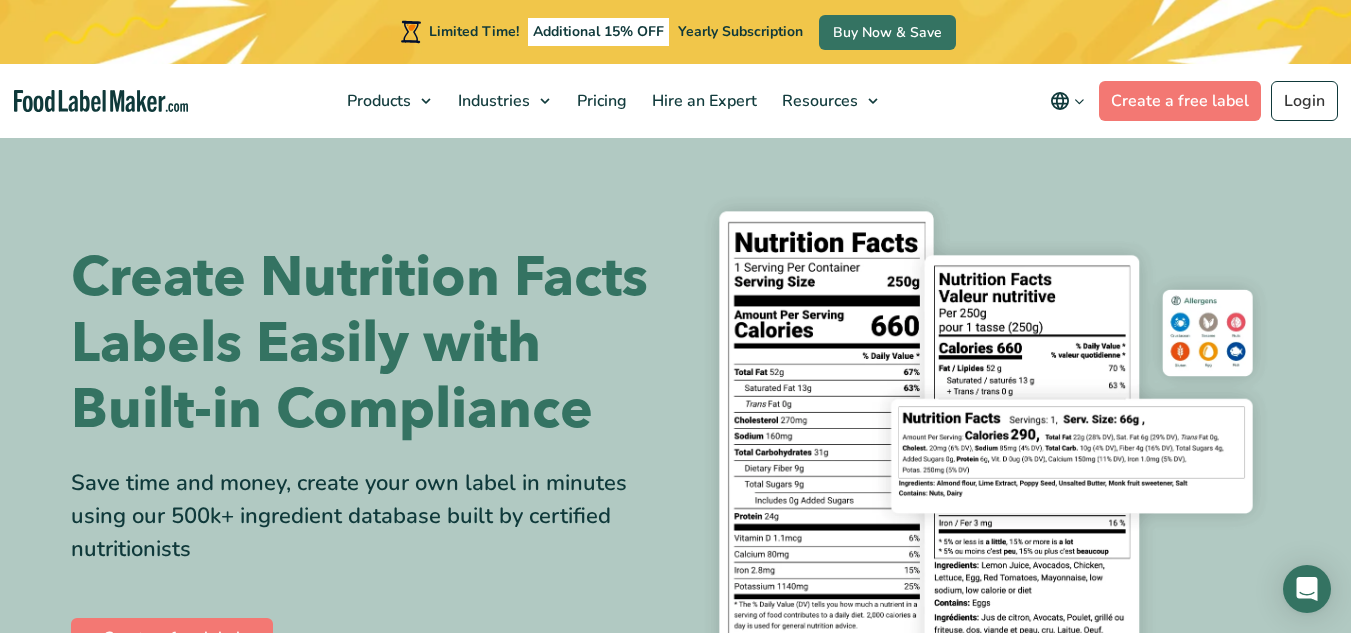 scroll, scrollTop: 0, scrollLeft: 0, axis: both 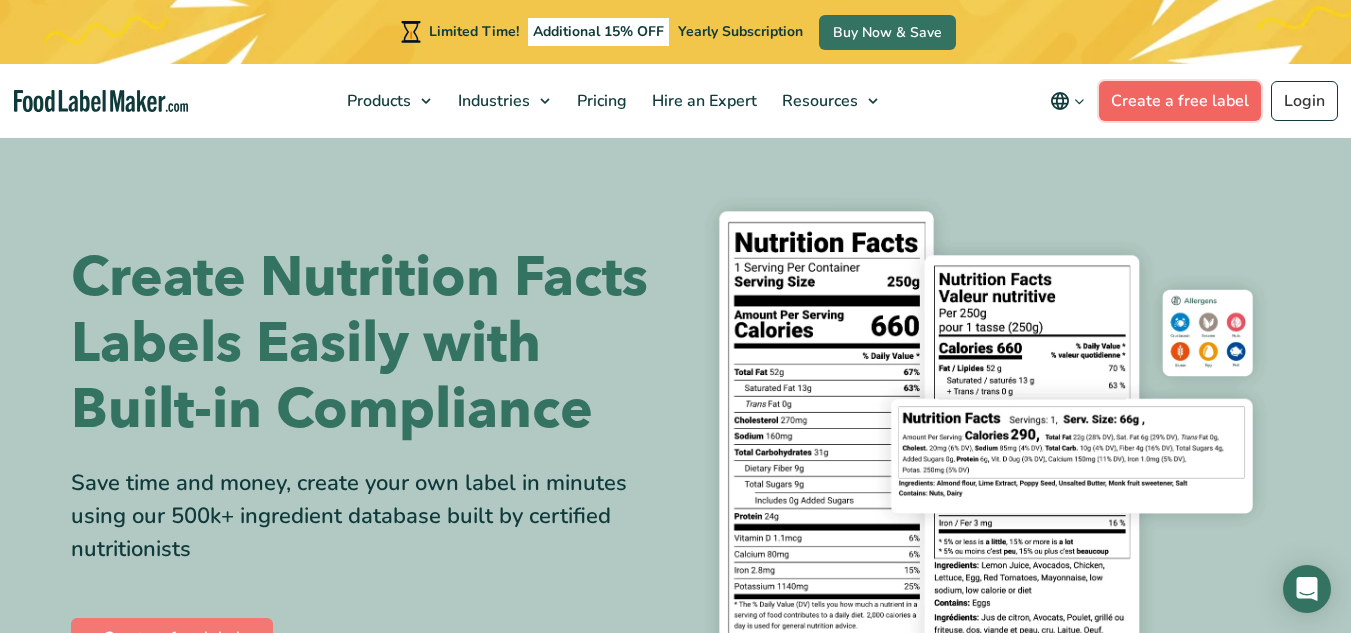 click on "Create a free label" at bounding box center (1180, 101) 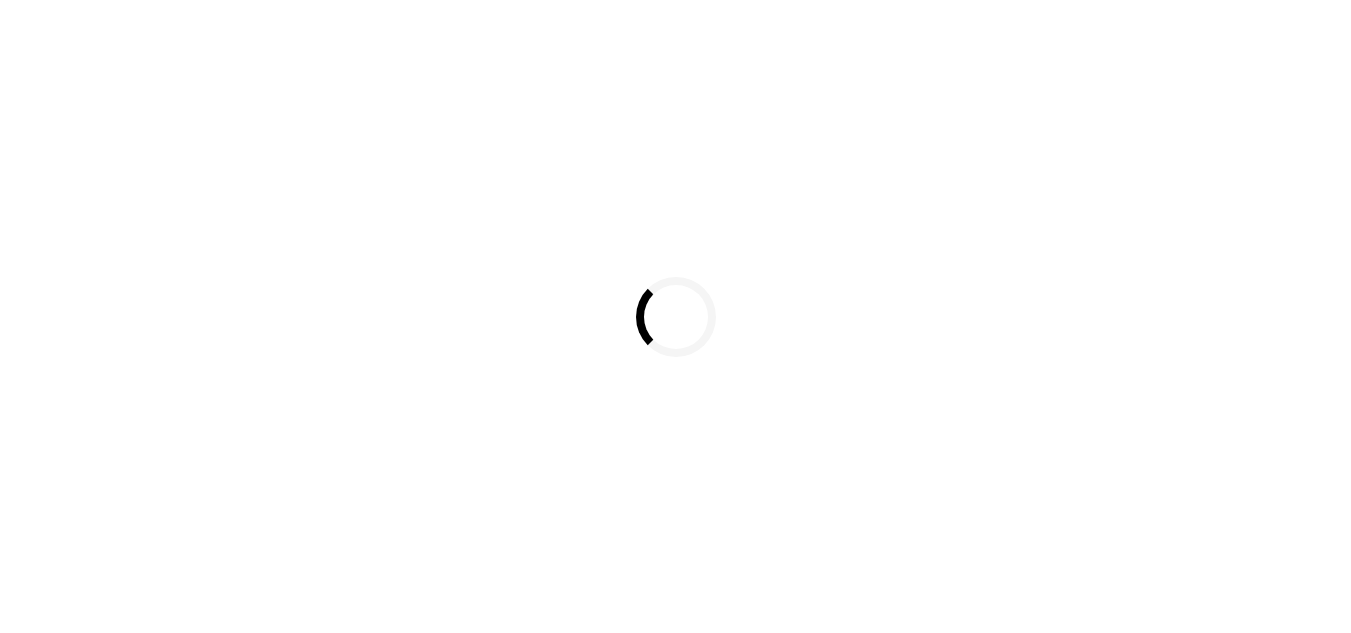 scroll, scrollTop: 0, scrollLeft: 0, axis: both 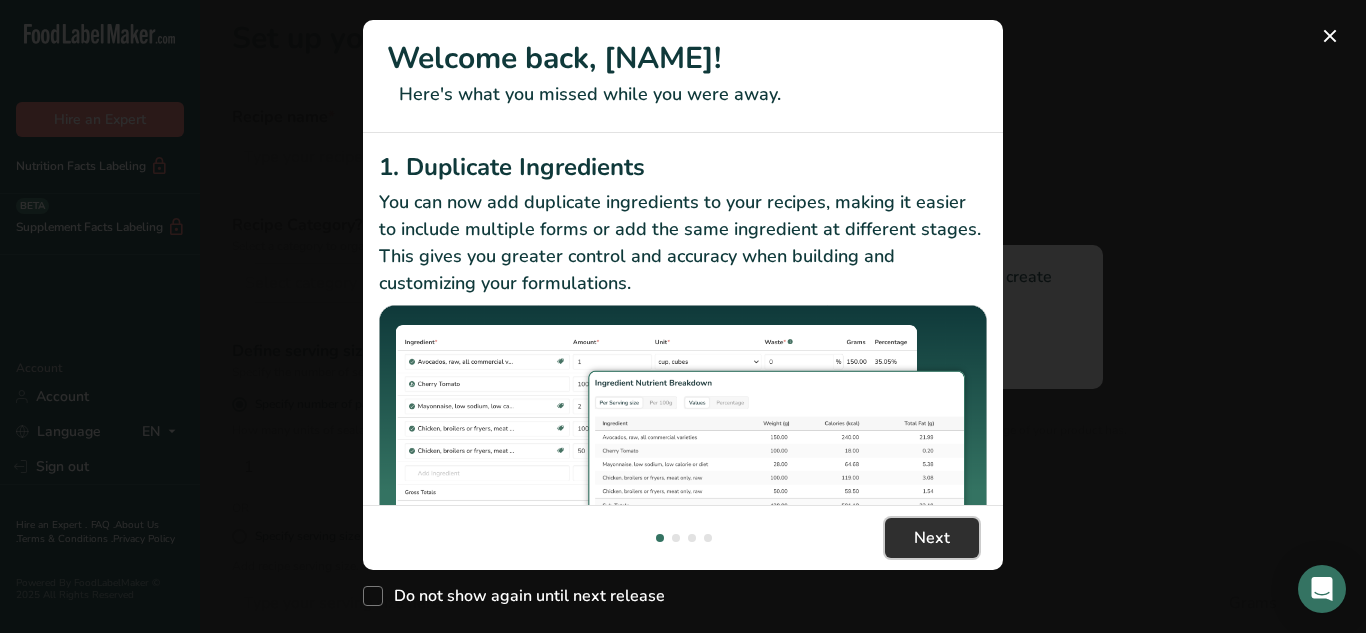 click on "Next" at bounding box center [932, 538] 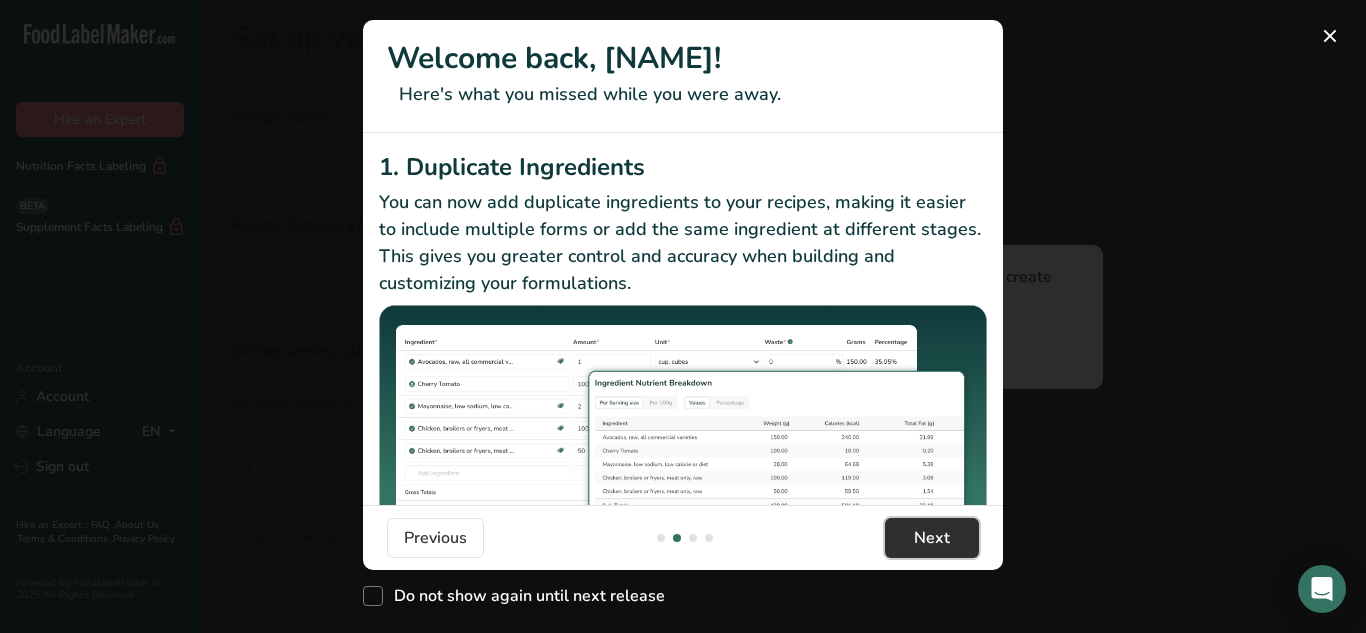 scroll, scrollTop: 0, scrollLeft: 625, axis: horizontal 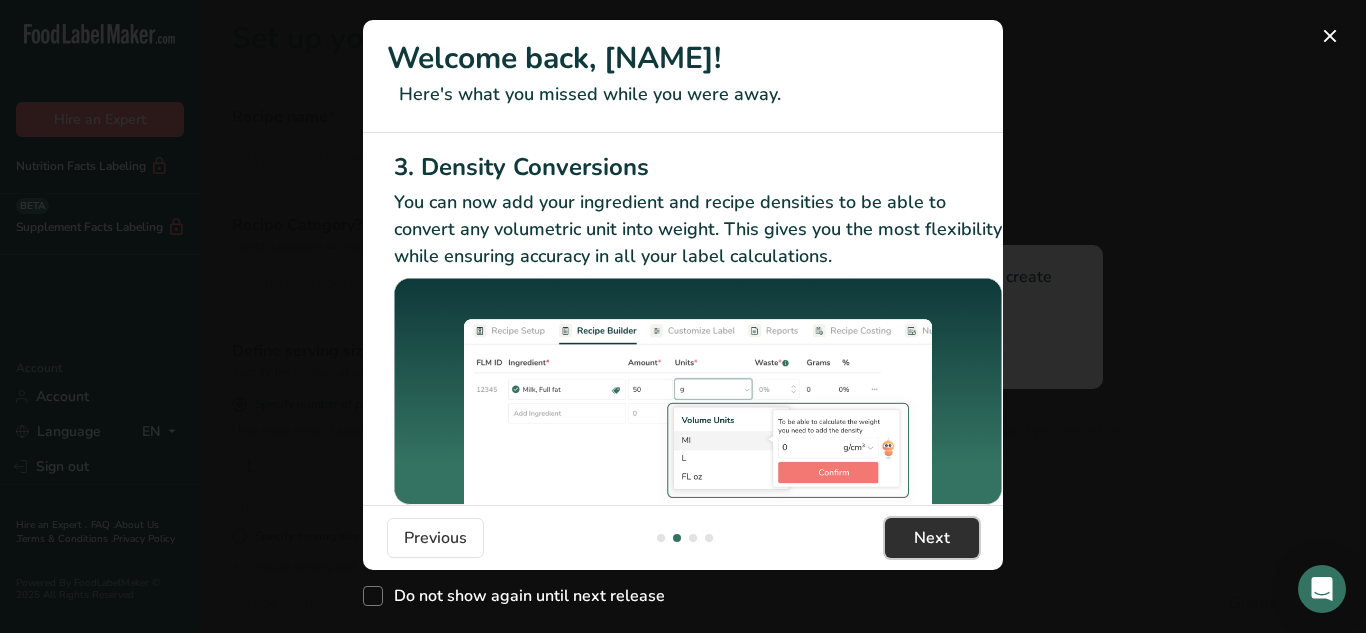 click on "Next" at bounding box center (932, 538) 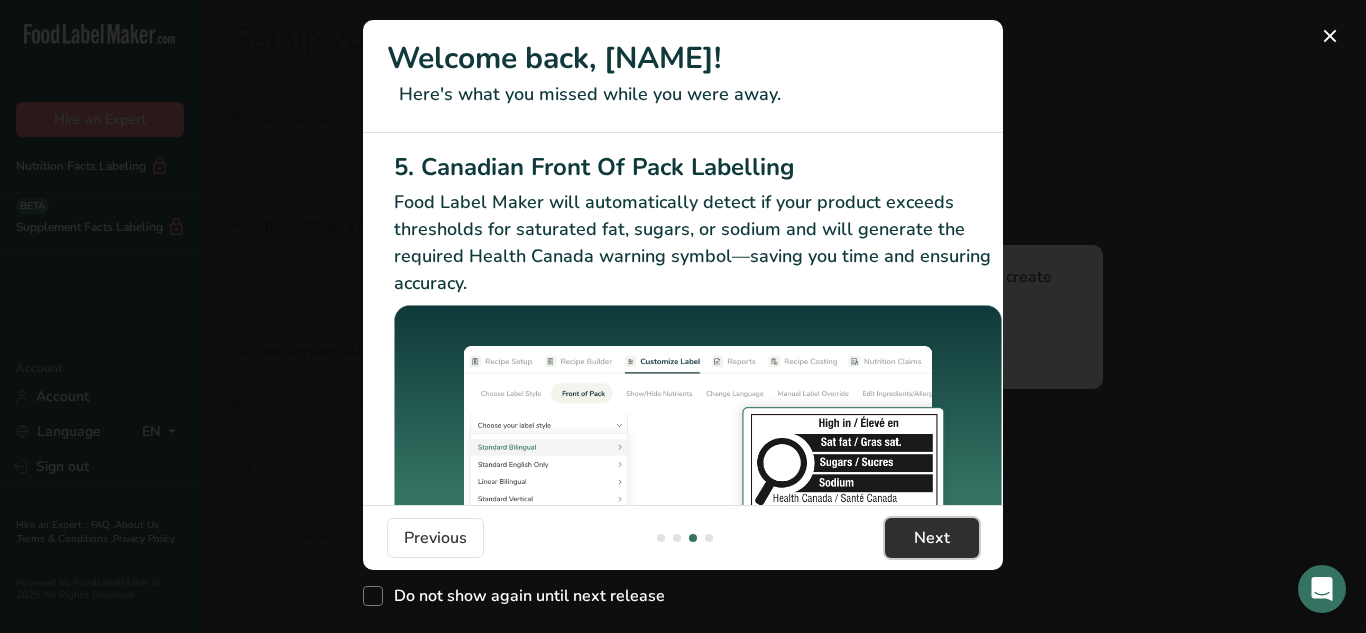 click on "Next" at bounding box center [932, 538] 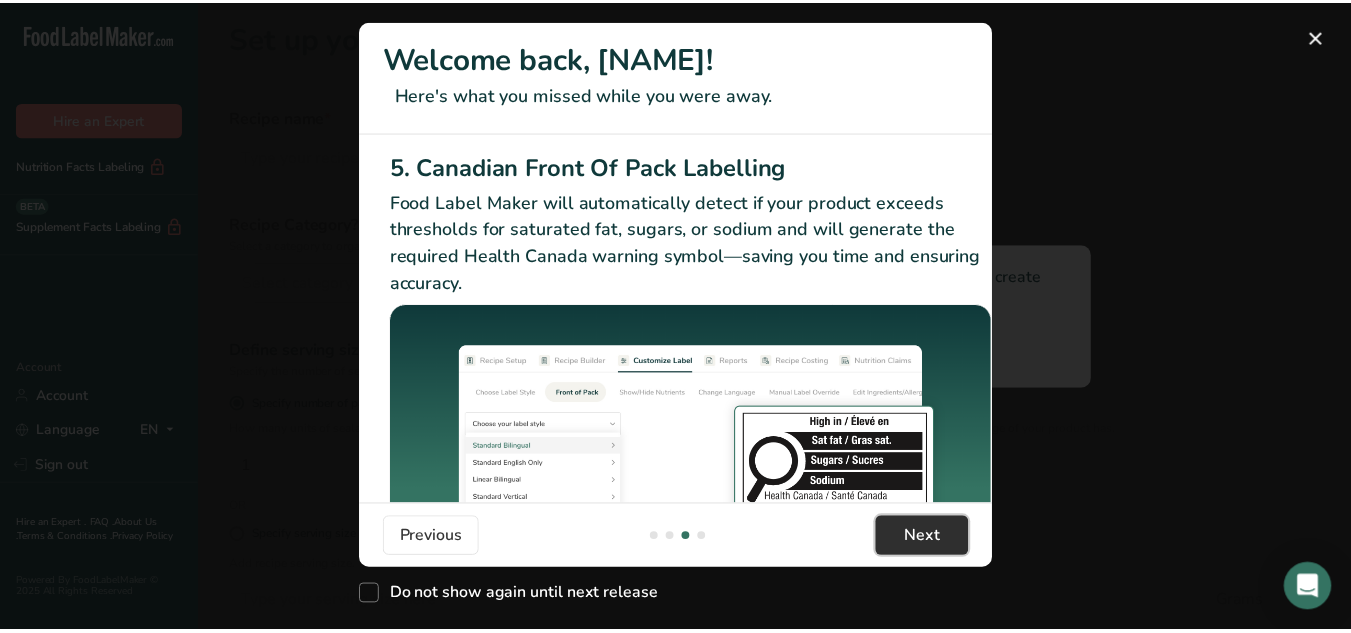 scroll, scrollTop: 0, scrollLeft: 1905, axis: horizontal 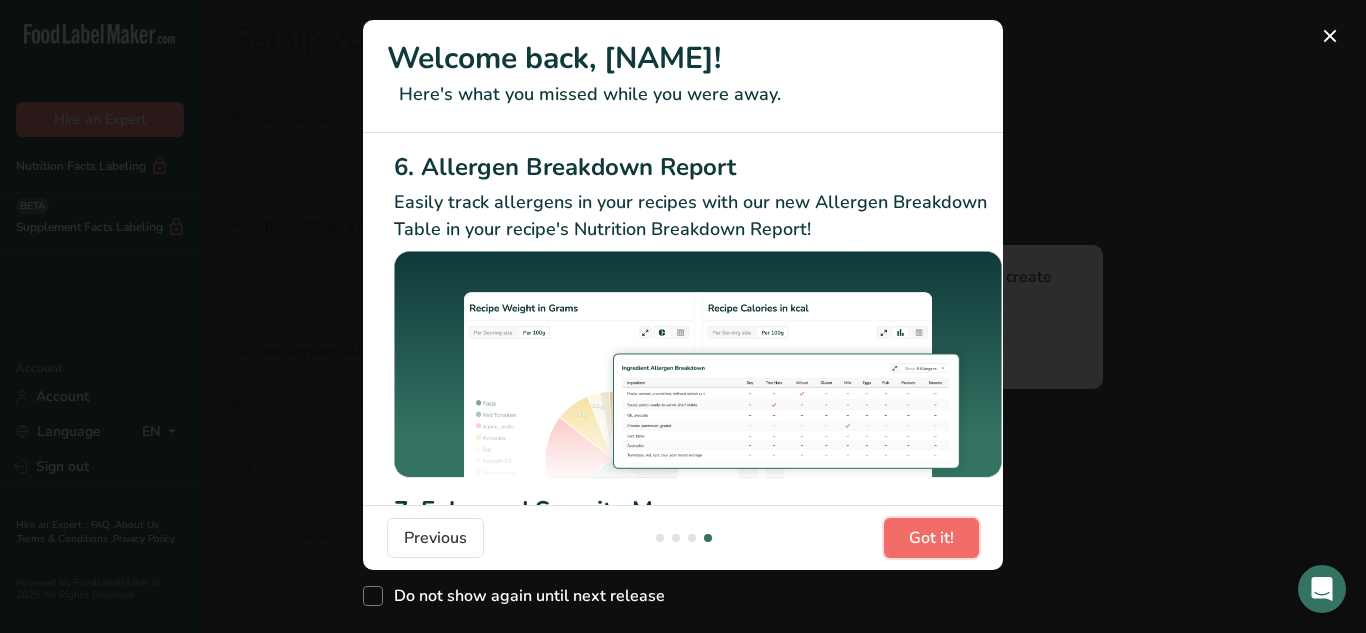 click on "Got it!" at bounding box center [931, 538] 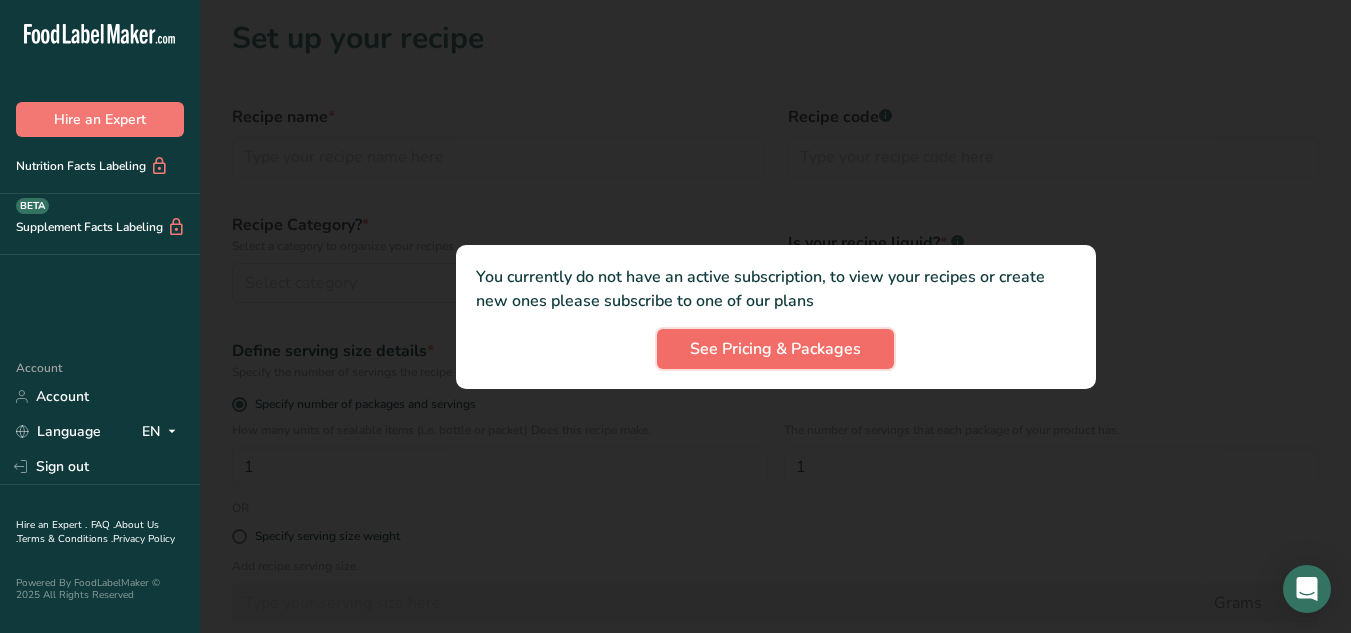 click on "See Pricing & Packages" at bounding box center (775, 349) 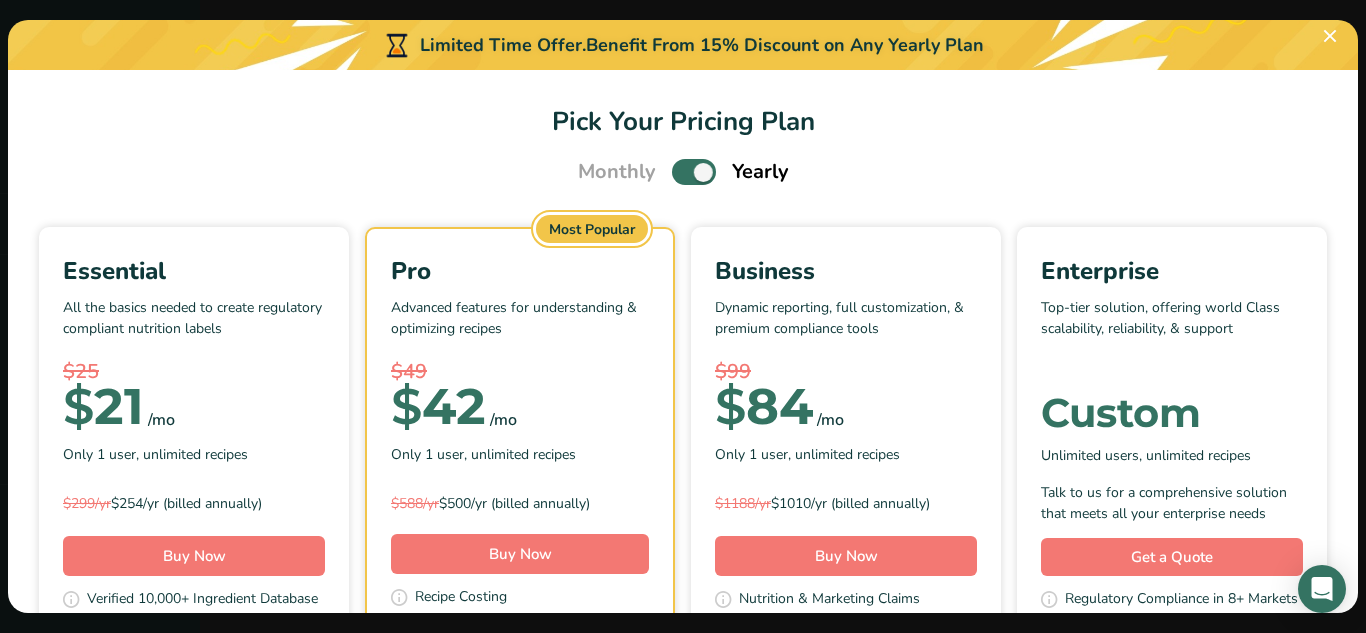 drag, startPoint x: 816, startPoint y: 358, endPoint x: 797, endPoint y: 385, distance: 33.01515 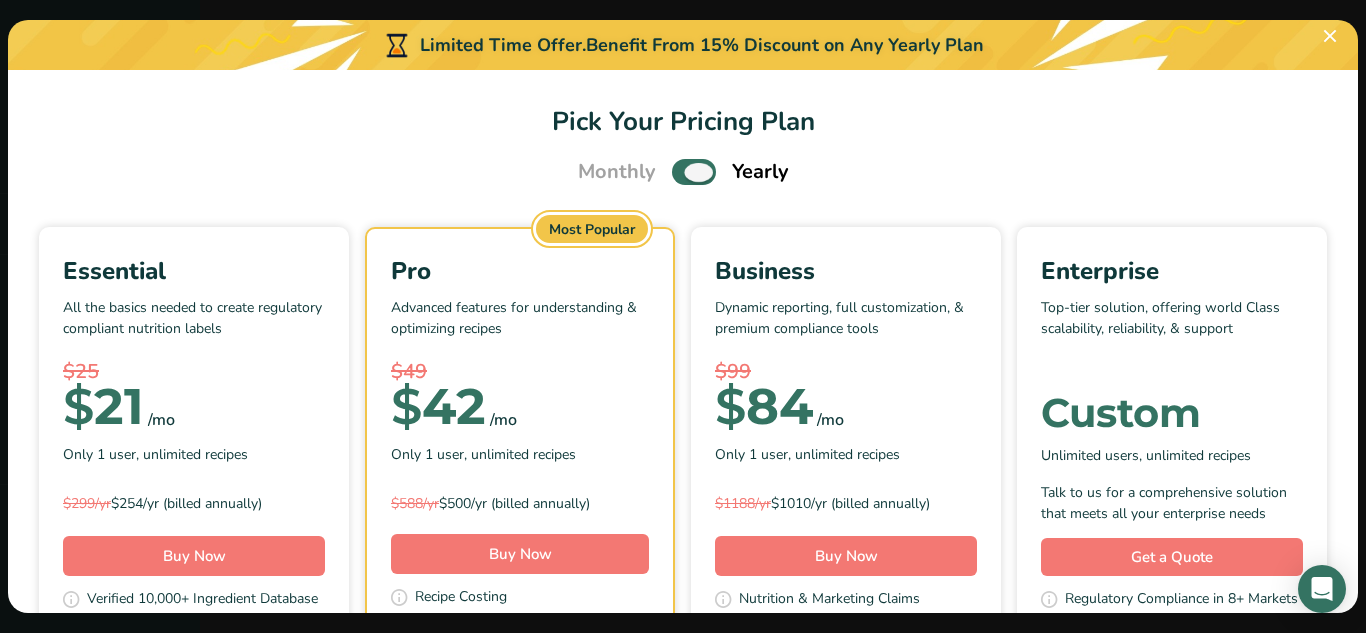 click at bounding box center (694, 171) 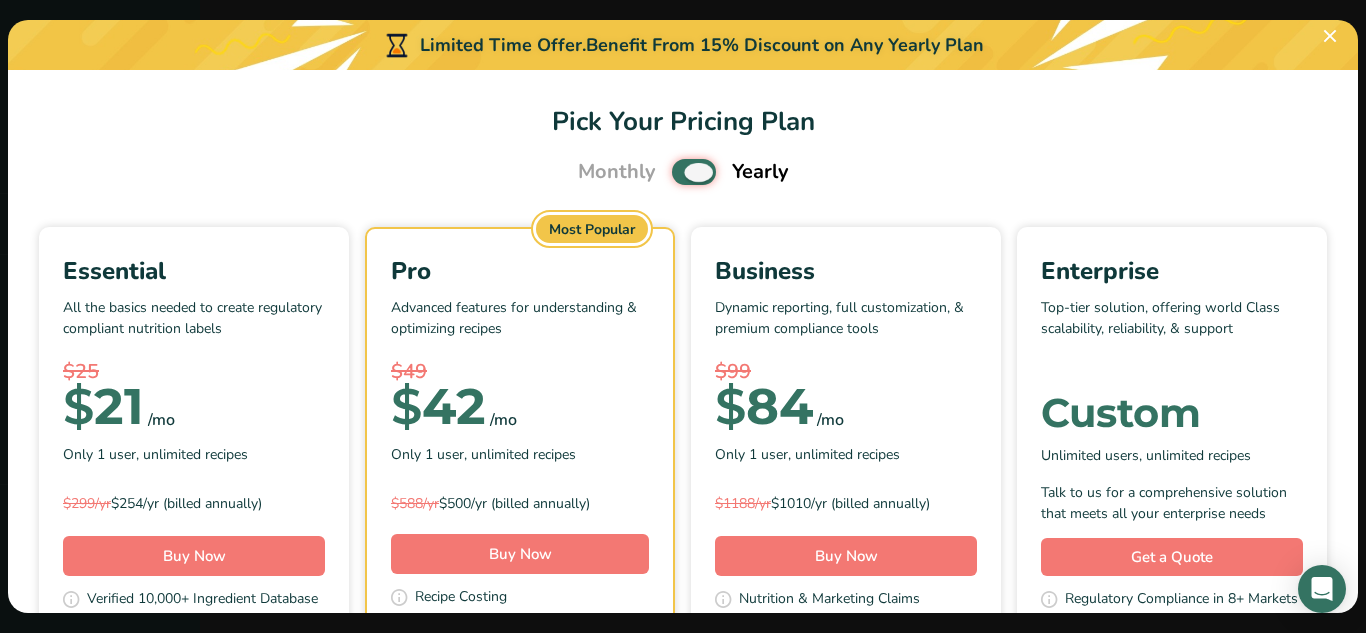 click at bounding box center (678, 172) 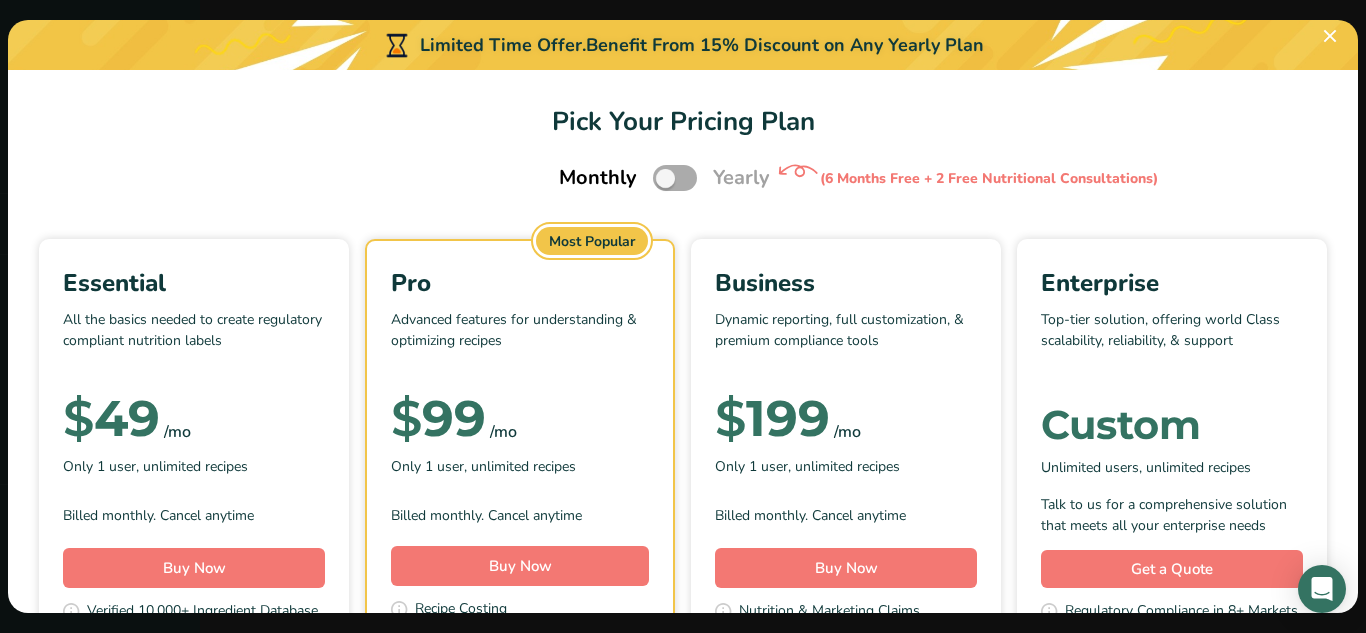 click at bounding box center [675, 177] 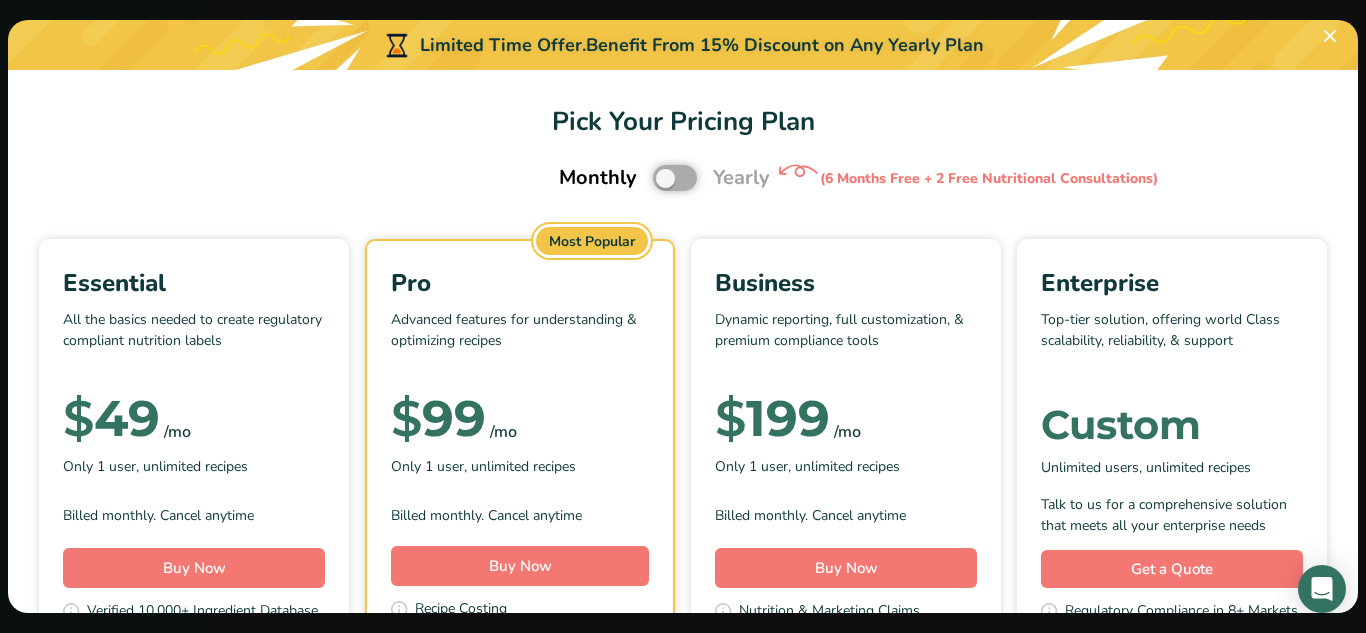 click at bounding box center [659, 178] 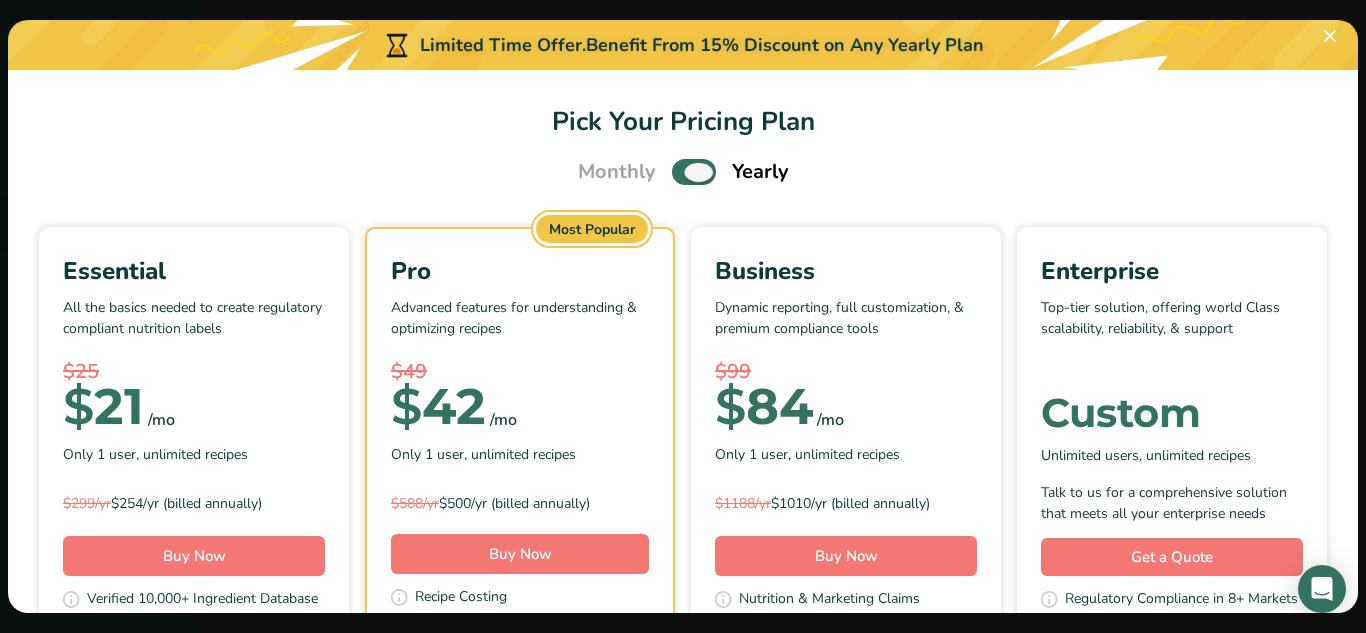 click at bounding box center [694, 171] 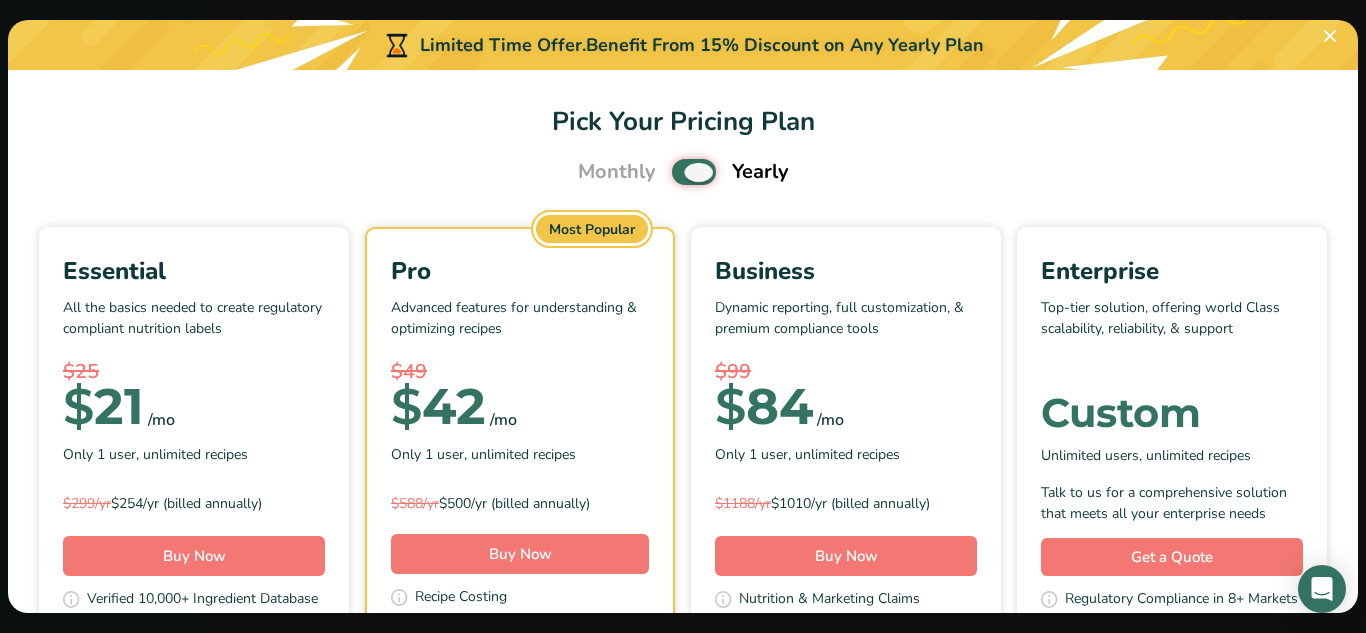 click at bounding box center [678, 172] 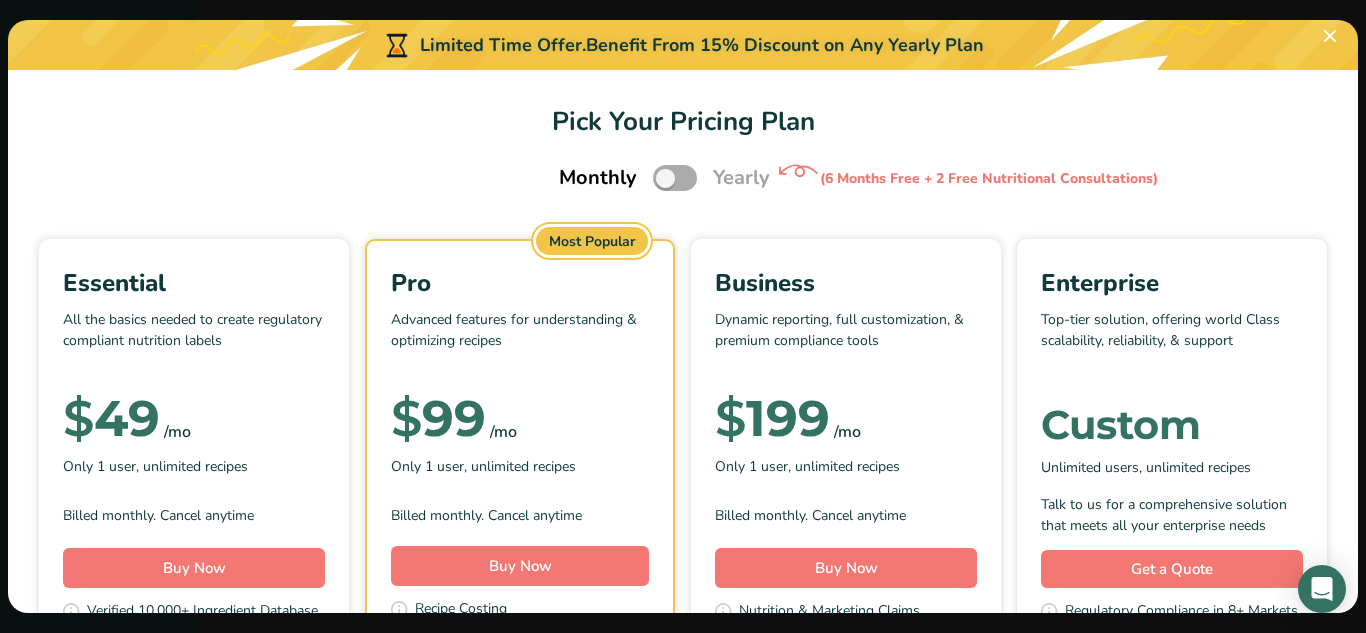 click at bounding box center [675, 177] 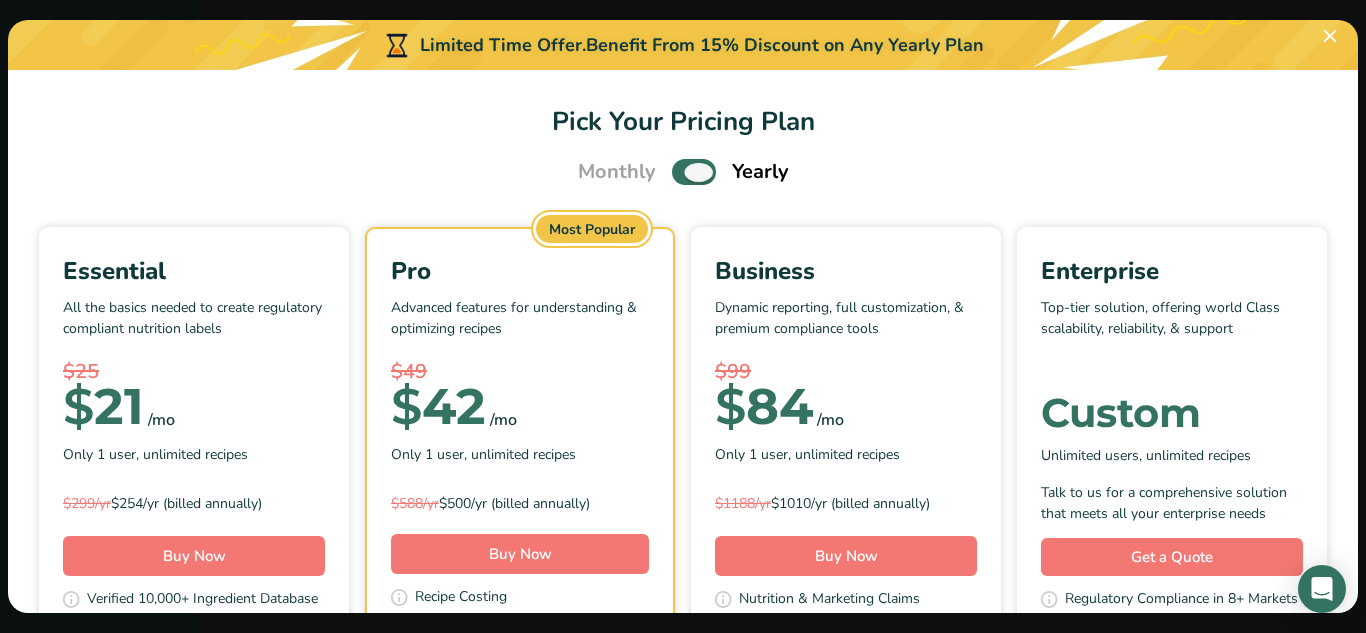 click at bounding box center (694, 171) 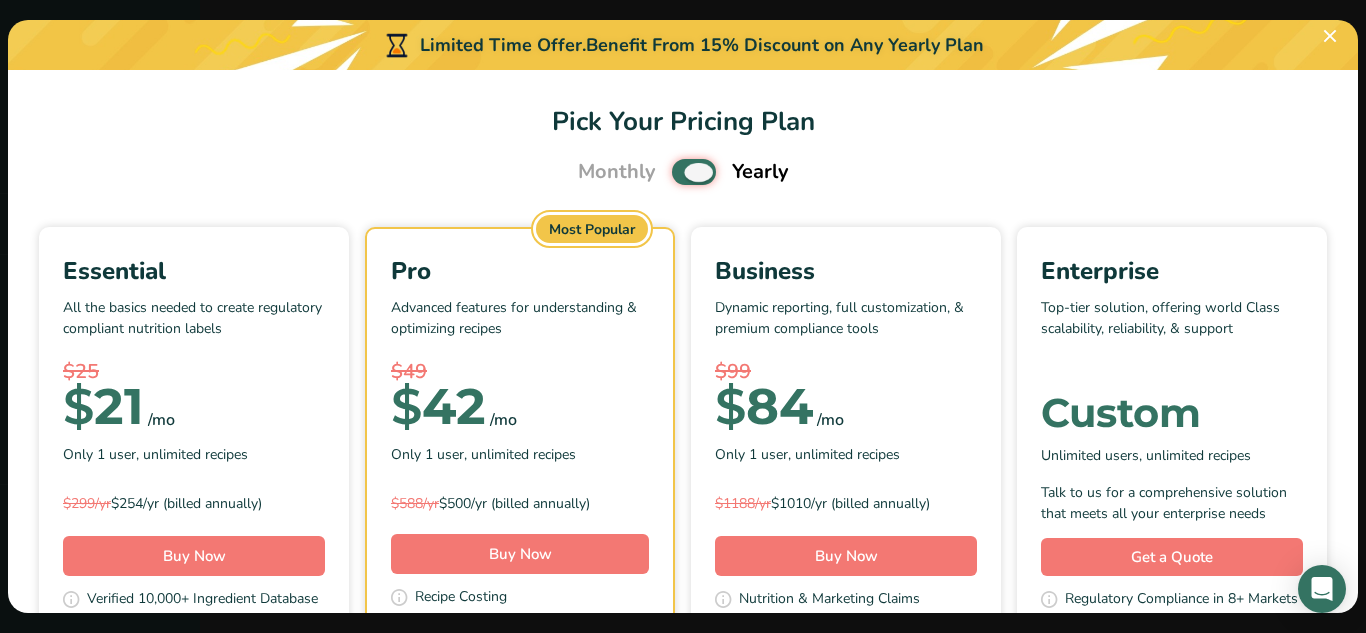 click at bounding box center [678, 172] 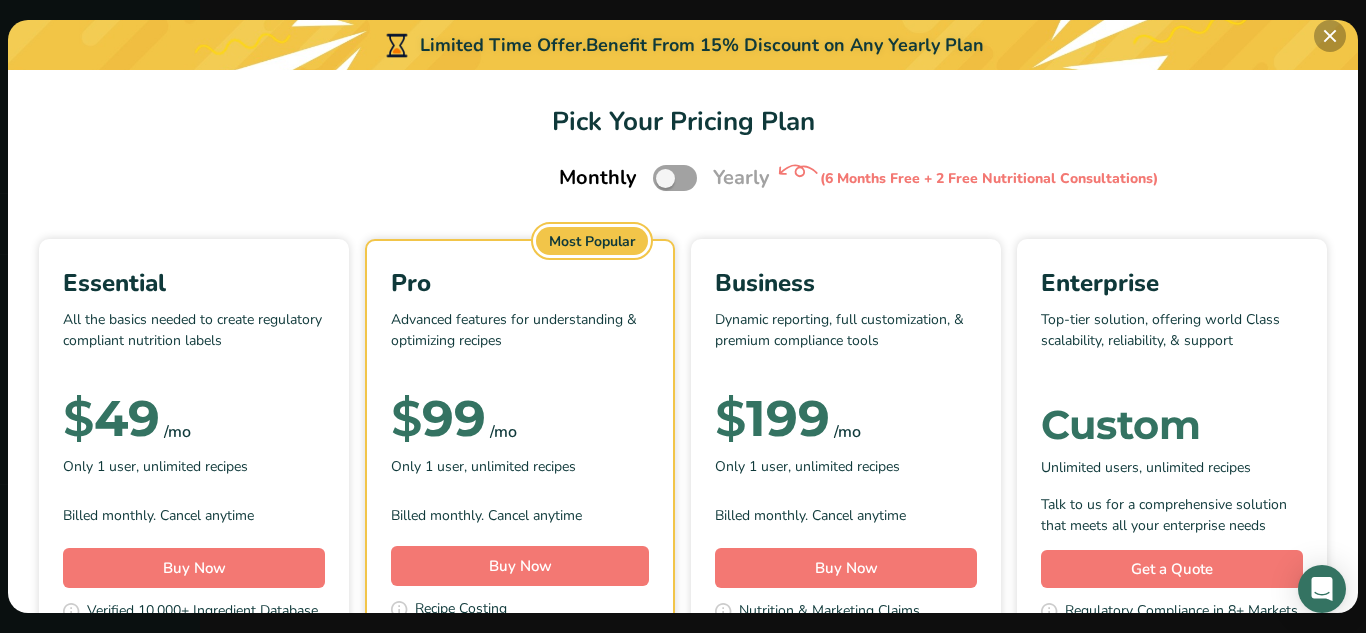 click at bounding box center [1330, 36] 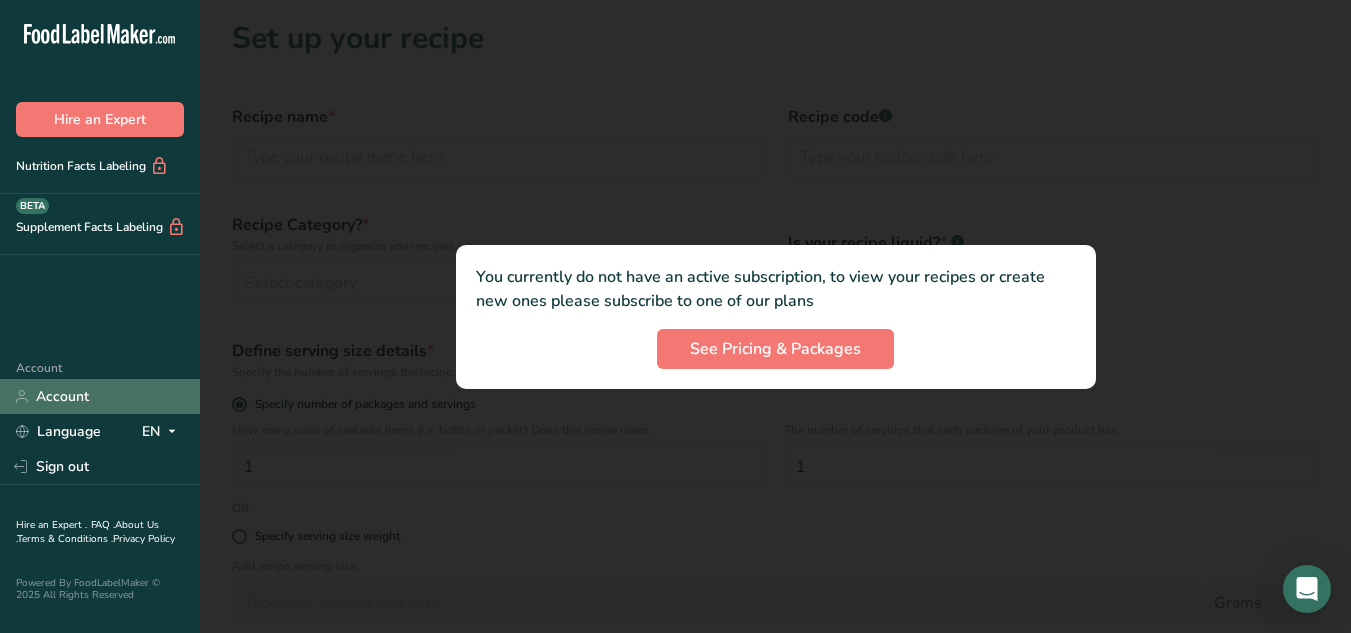 click on "Account" at bounding box center [100, 396] 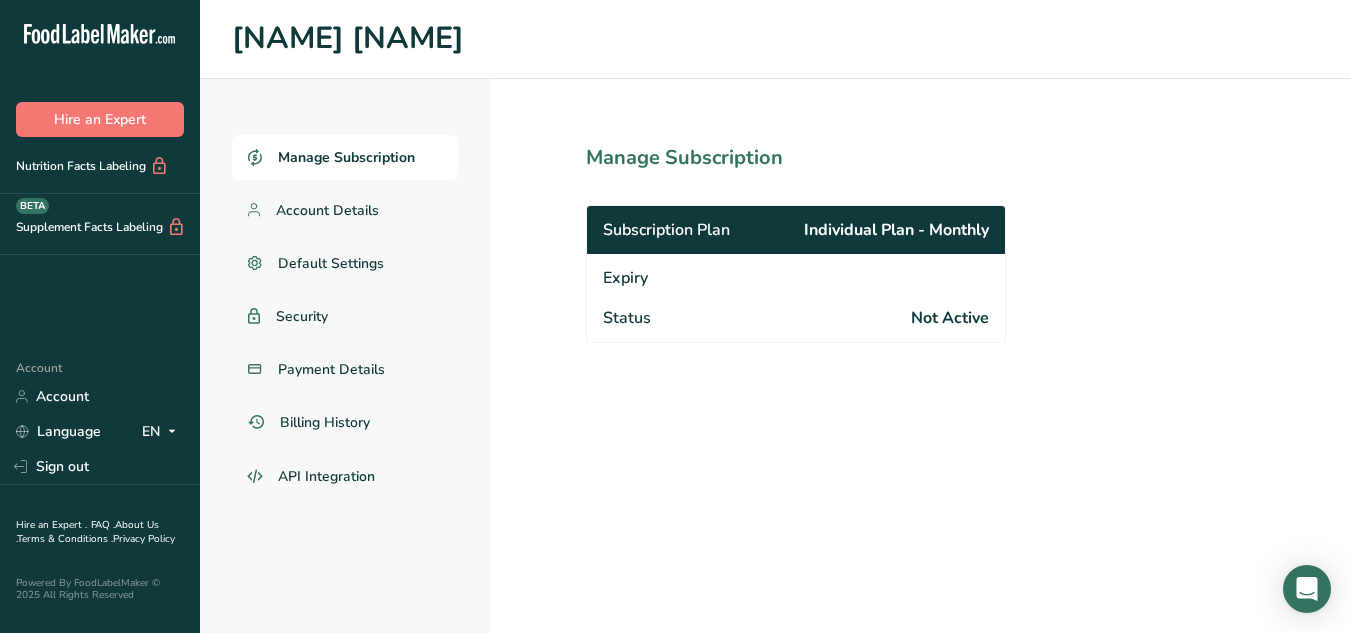 click on "Expiry" at bounding box center [796, 276] 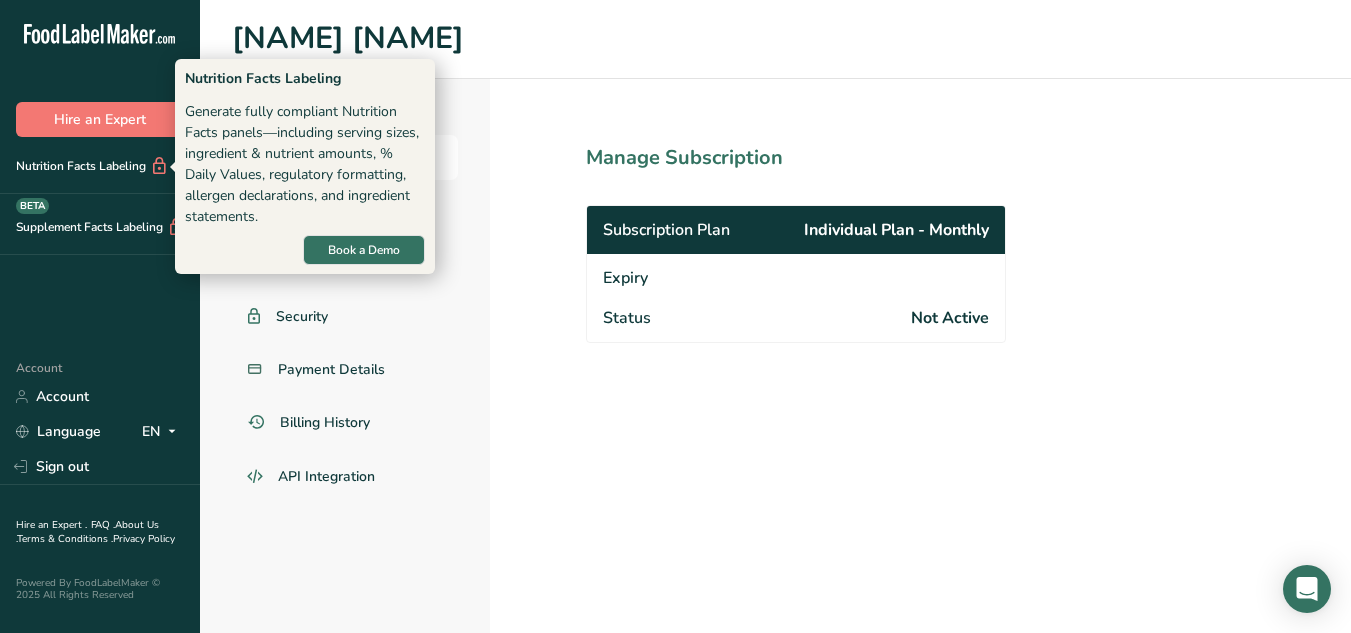 click on "Nutrition Facts Labeling" at bounding box center (84, 166) 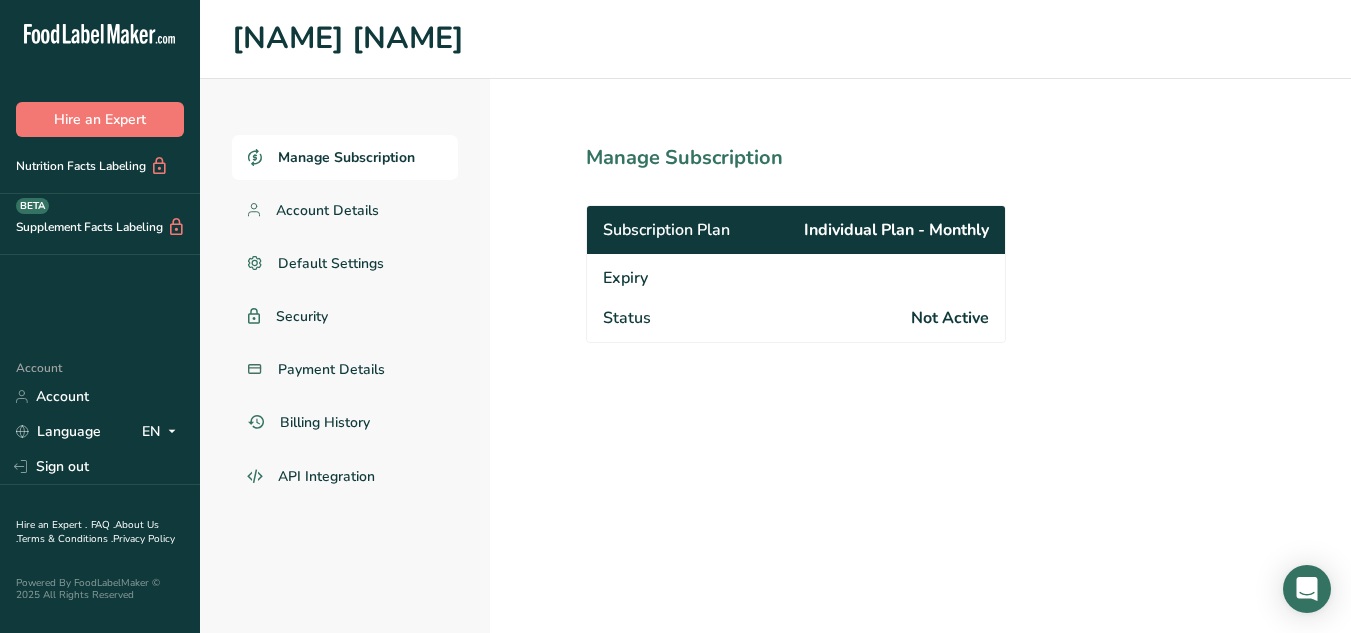 click on "Nutrition Facts Labeling" at bounding box center [84, 166] 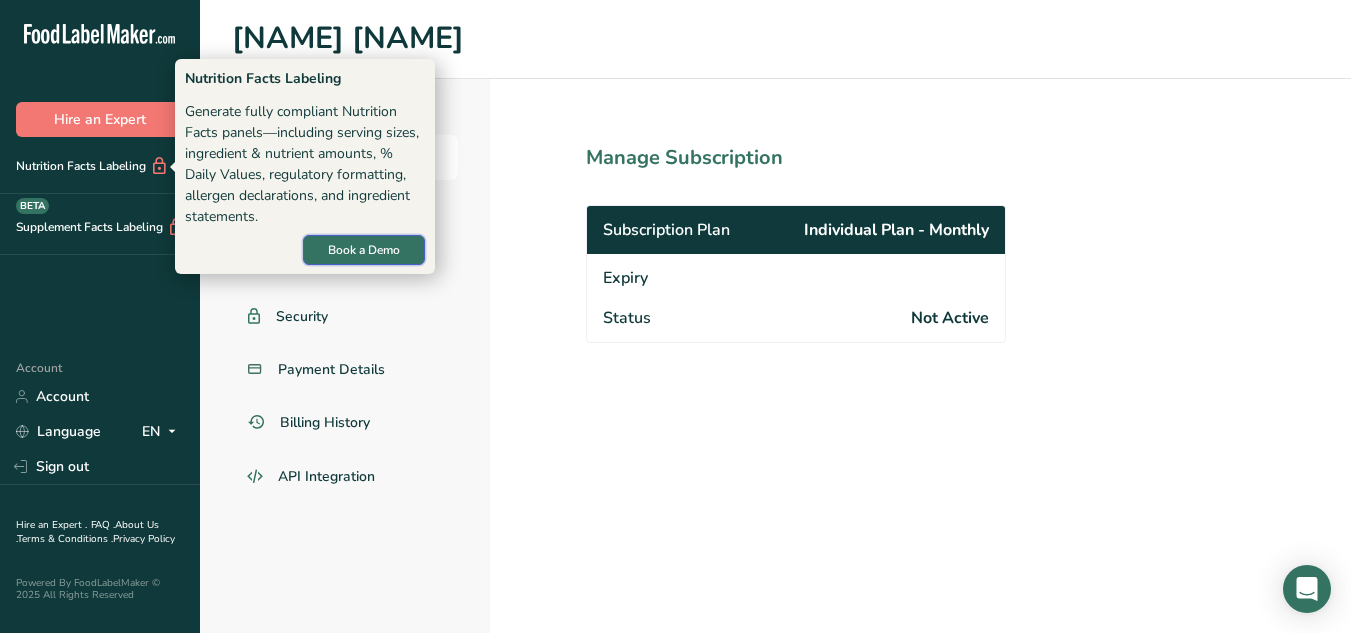 click on "Book a Demo" at bounding box center [364, 250] 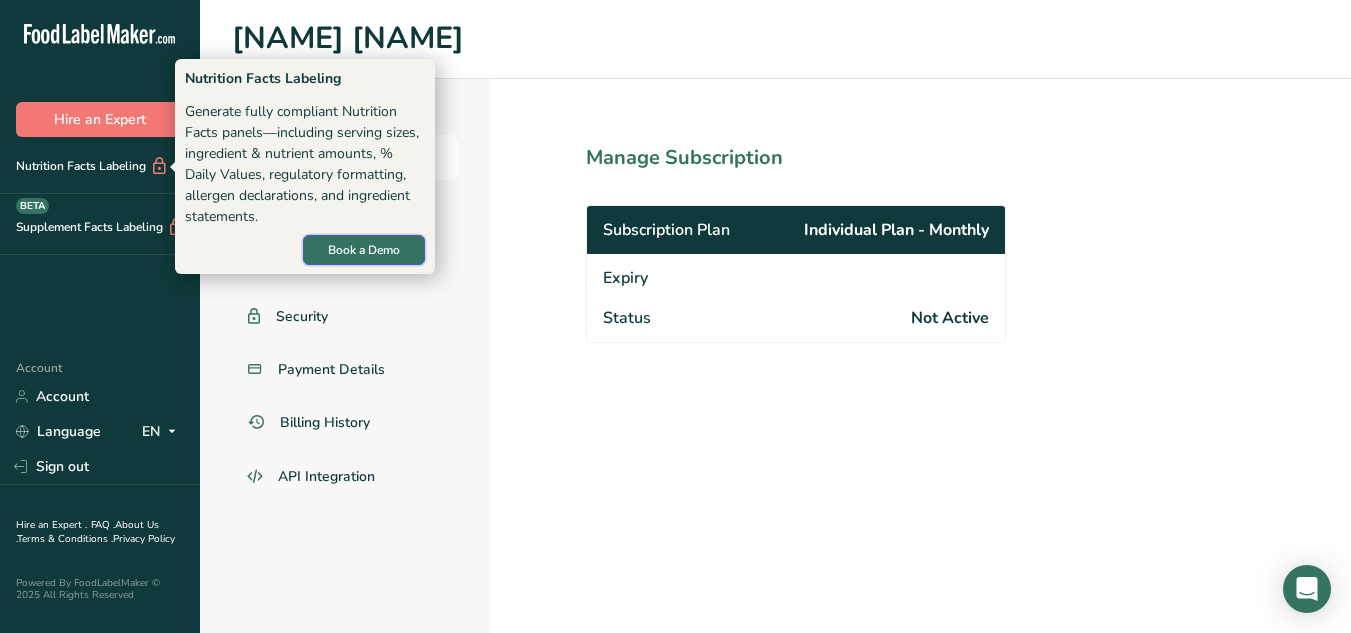 click on "Book a Demo" at bounding box center [364, 250] 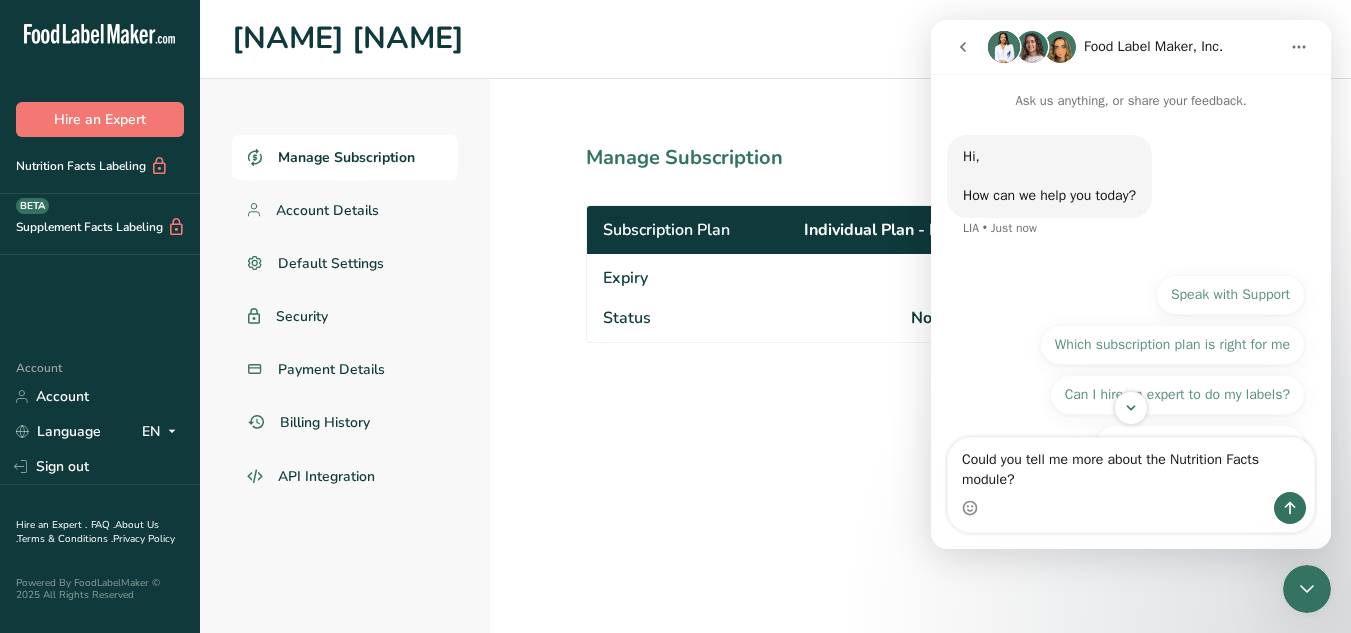 scroll, scrollTop: 0, scrollLeft: 0, axis: both 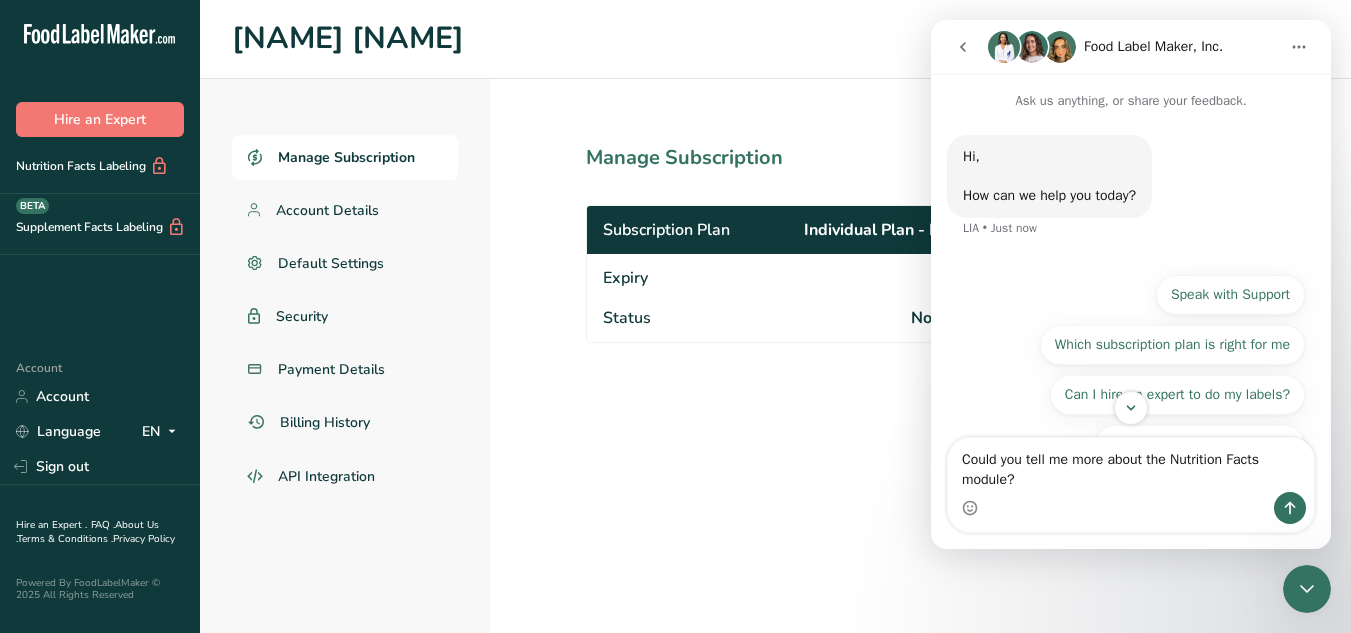 click 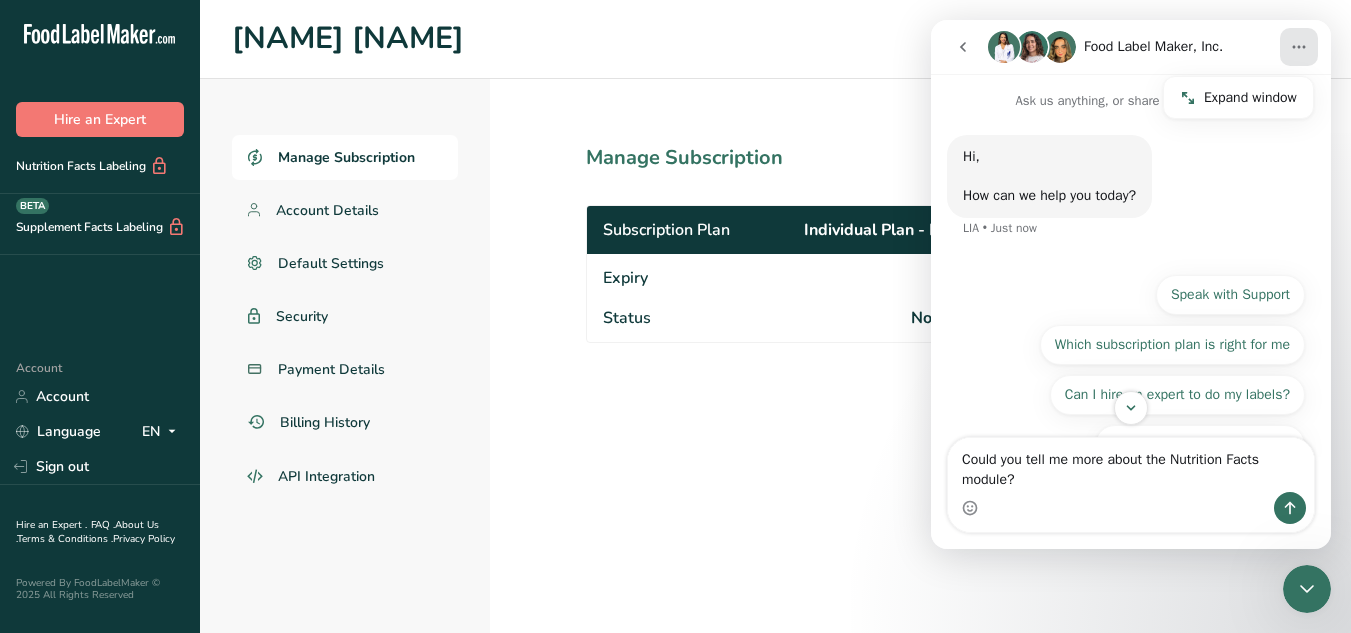click on "Manage Subscription
Subscription Plan
Individual Plan - Monthly
Expiry
Status
Not Active" at bounding box center (840, 356) 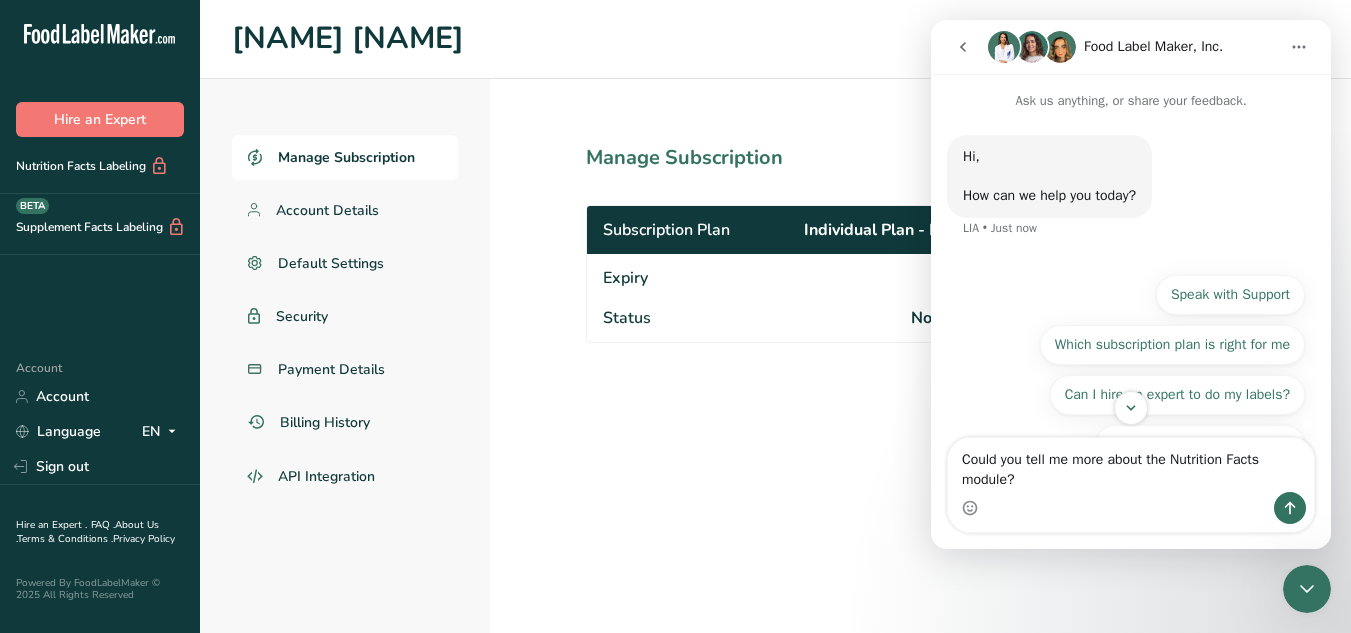 click on "Manage Subscription
Subscription Plan
Individual Plan - Monthly
Expiry
Status
Not Active" at bounding box center (840, 356) 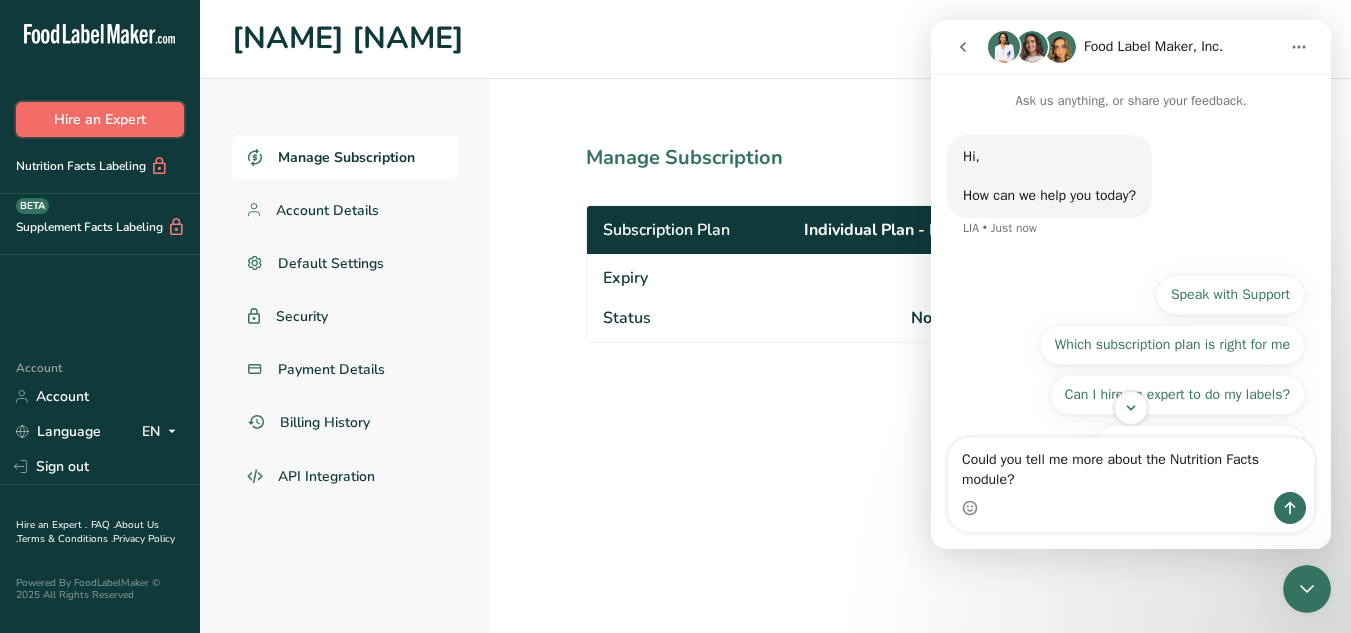 click on "Hire an Expert" at bounding box center [100, 119] 